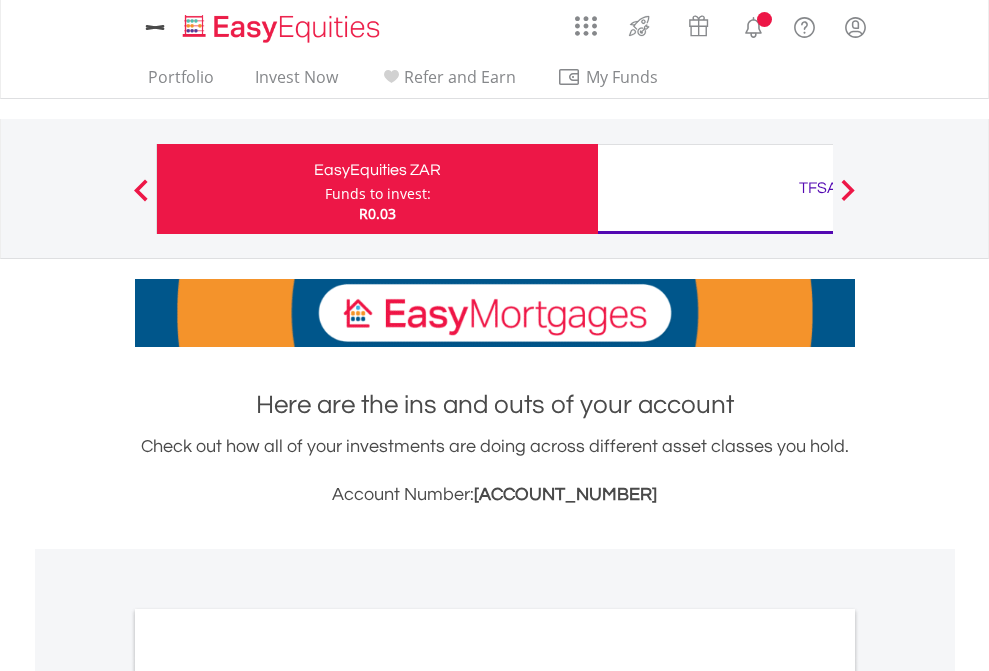 scroll, scrollTop: 0, scrollLeft: 0, axis: both 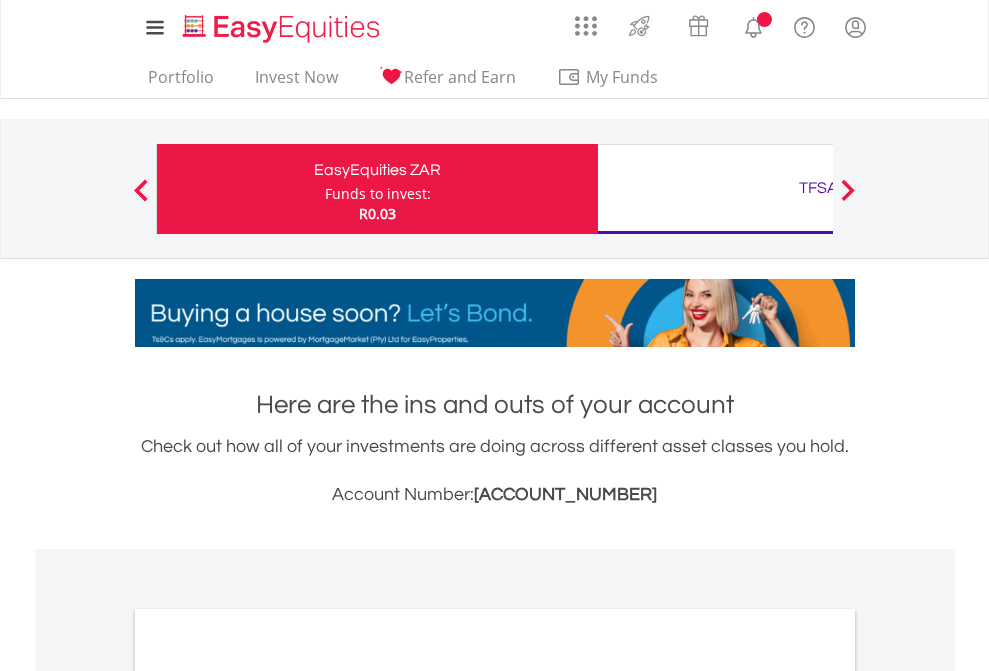 click on "Funds to invest:" at bounding box center (378, 194) 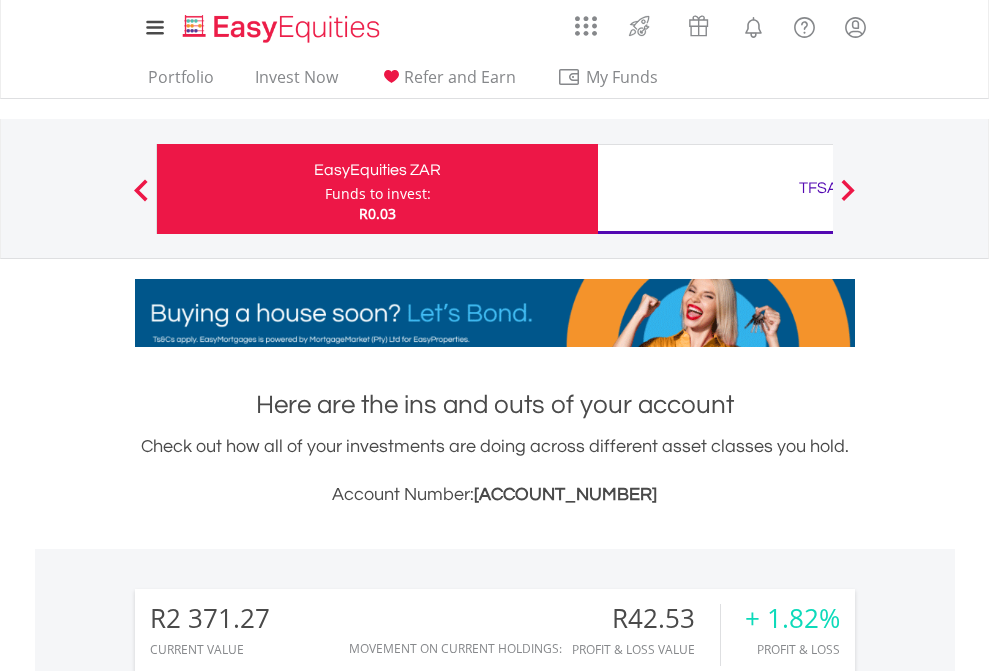 scroll, scrollTop: 999808, scrollLeft: 999687, axis: both 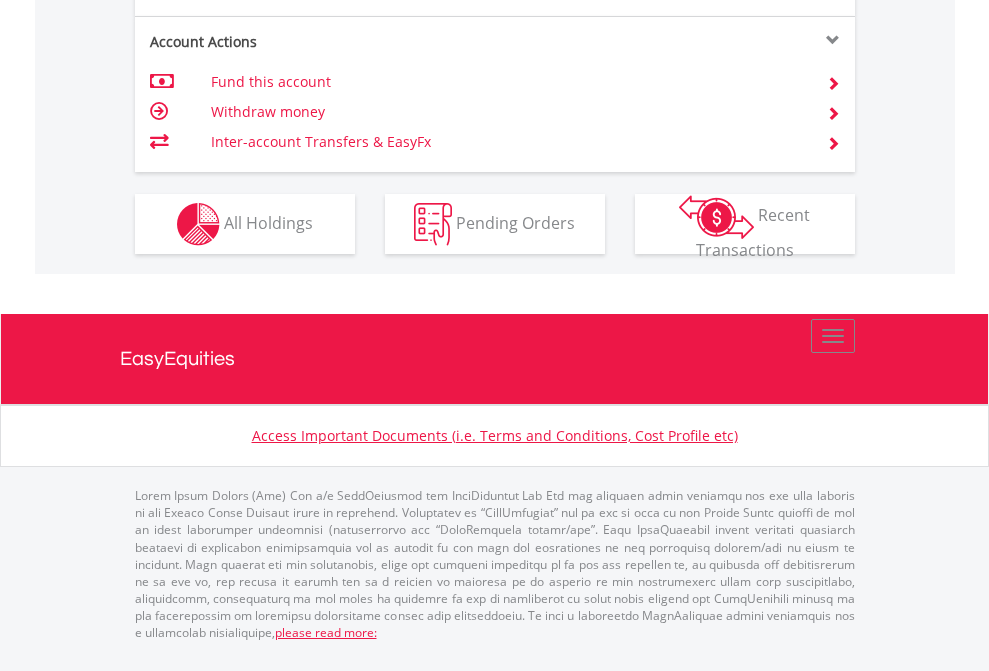 click on "Investment types" at bounding box center [706, -337] 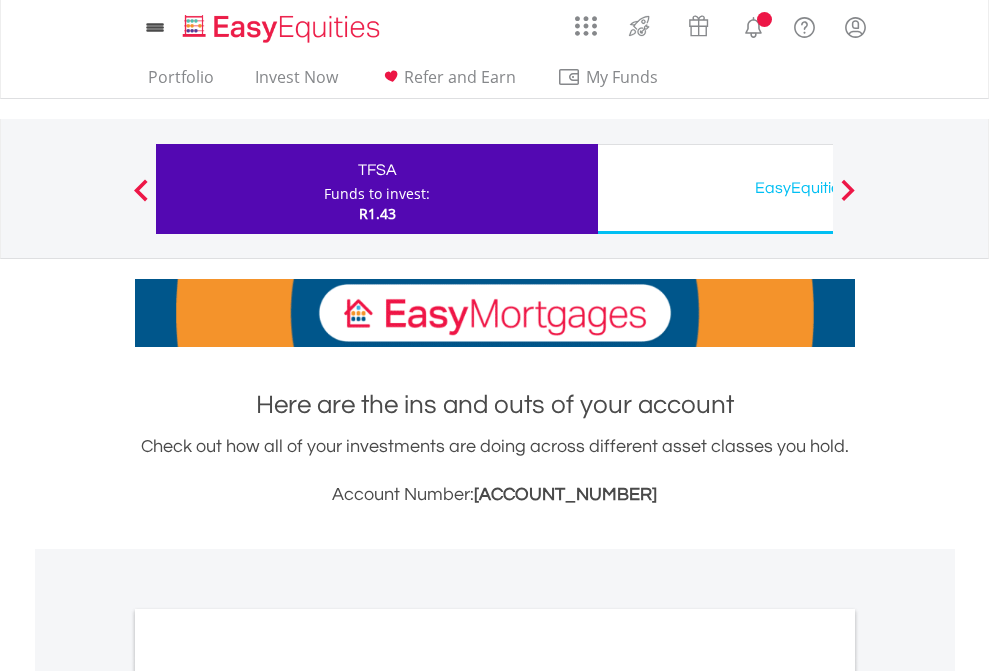 scroll, scrollTop: 0, scrollLeft: 0, axis: both 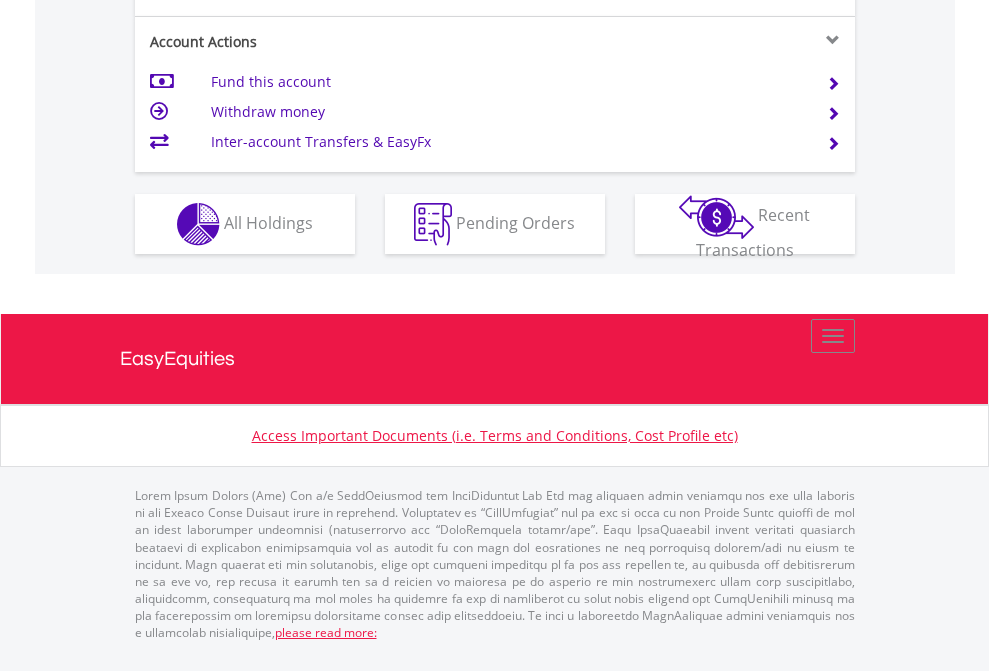 click on "Investment types" at bounding box center [706, -337] 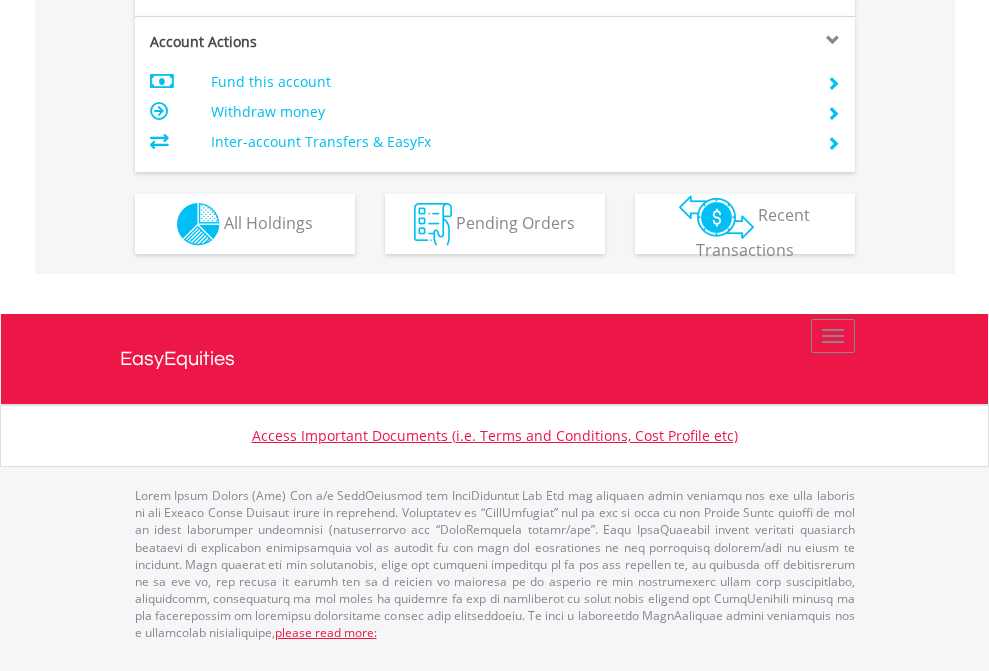 scroll, scrollTop: 1917, scrollLeft: 0, axis: vertical 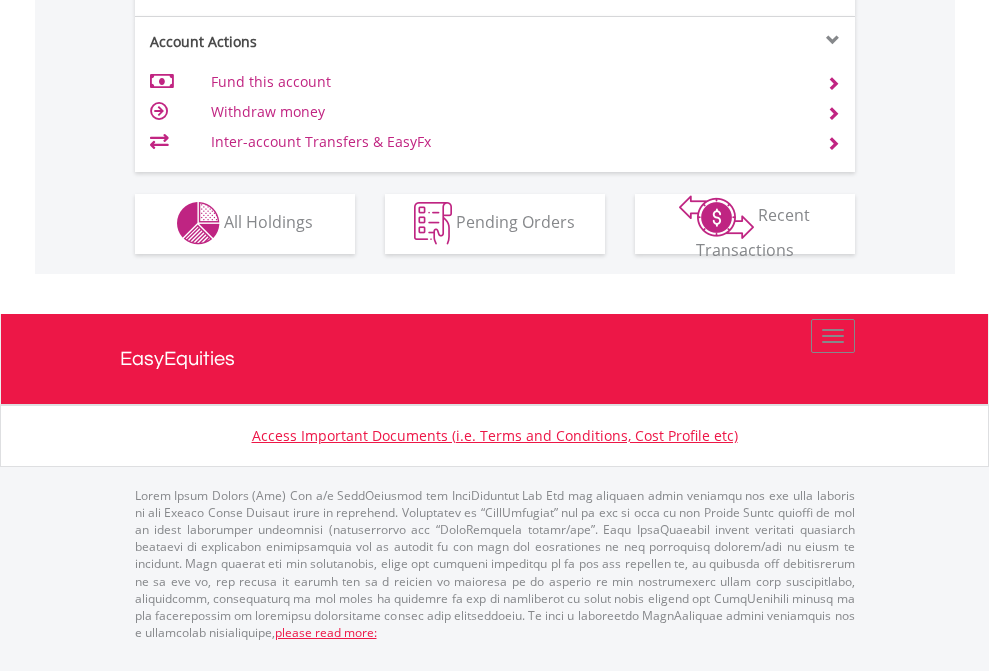 click on "Investment types" at bounding box center [706, -353] 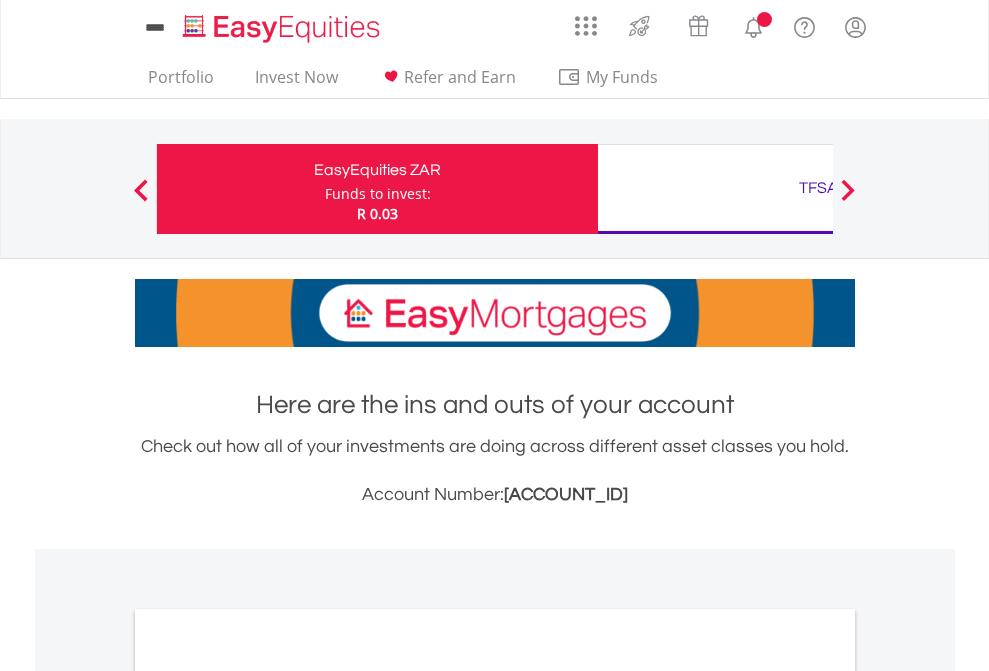 scroll, scrollTop: 0, scrollLeft: 0, axis: both 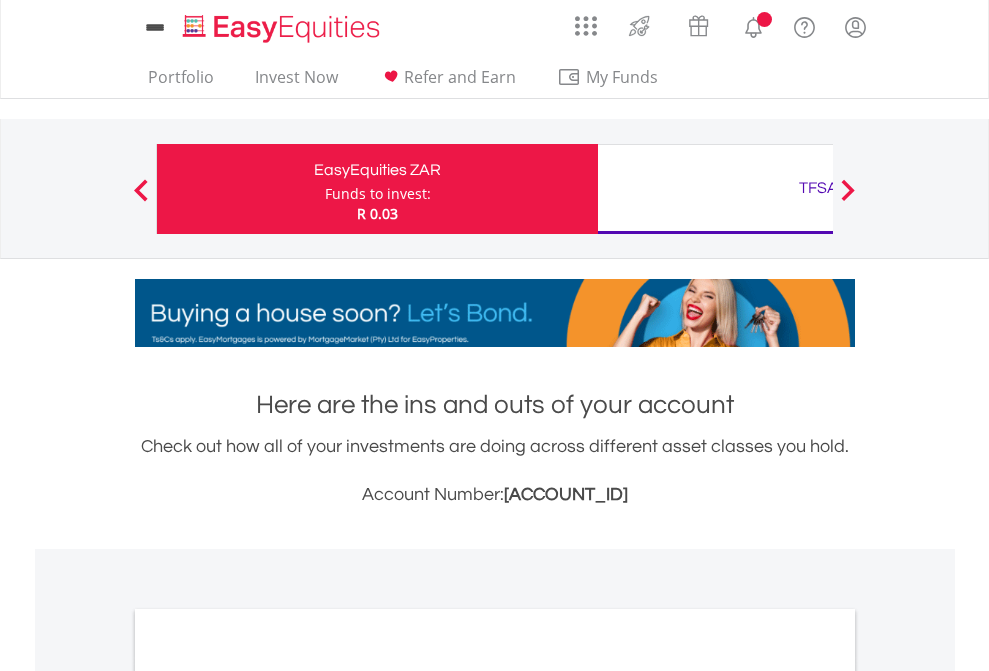 click on "All Holdings" at bounding box center [268, 1096] 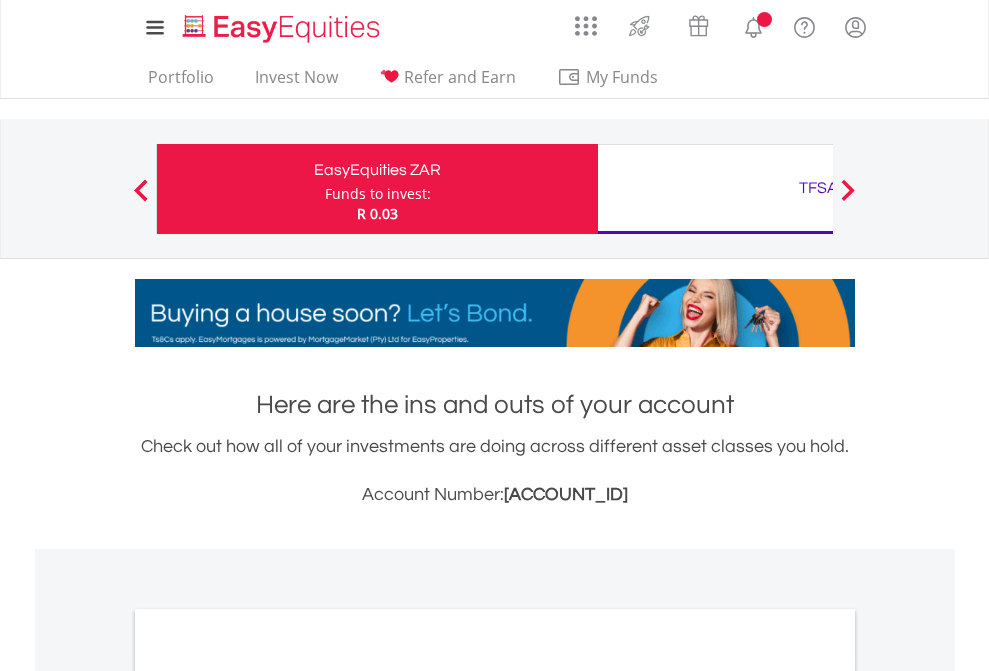 scroll, scrollTop: 1202, scrollLeft: 0, axis: vertical 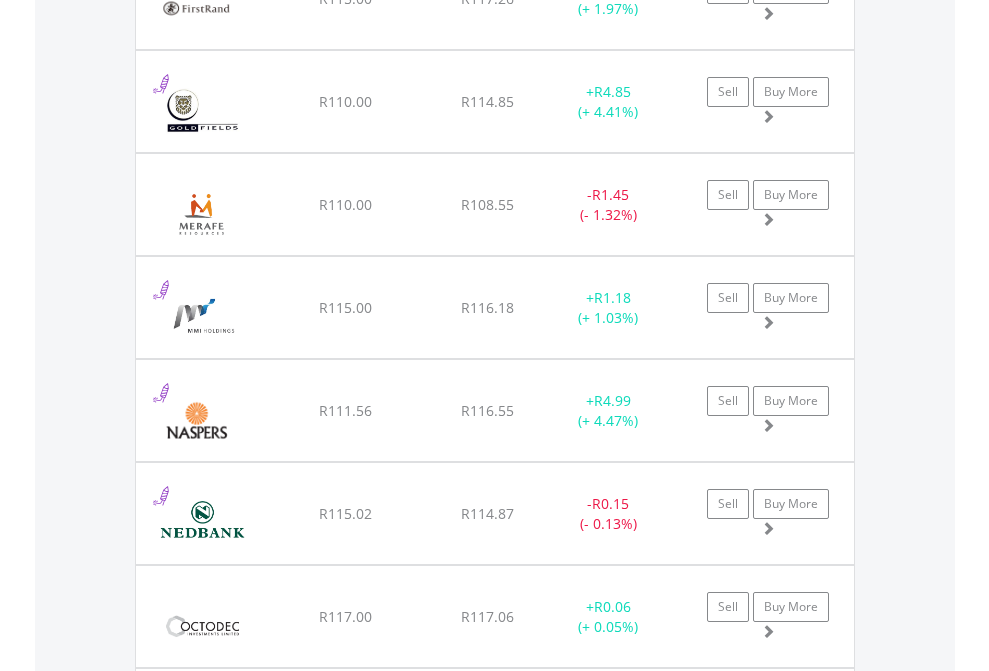 click on "TFSA" at bounding box center [818, -2036] 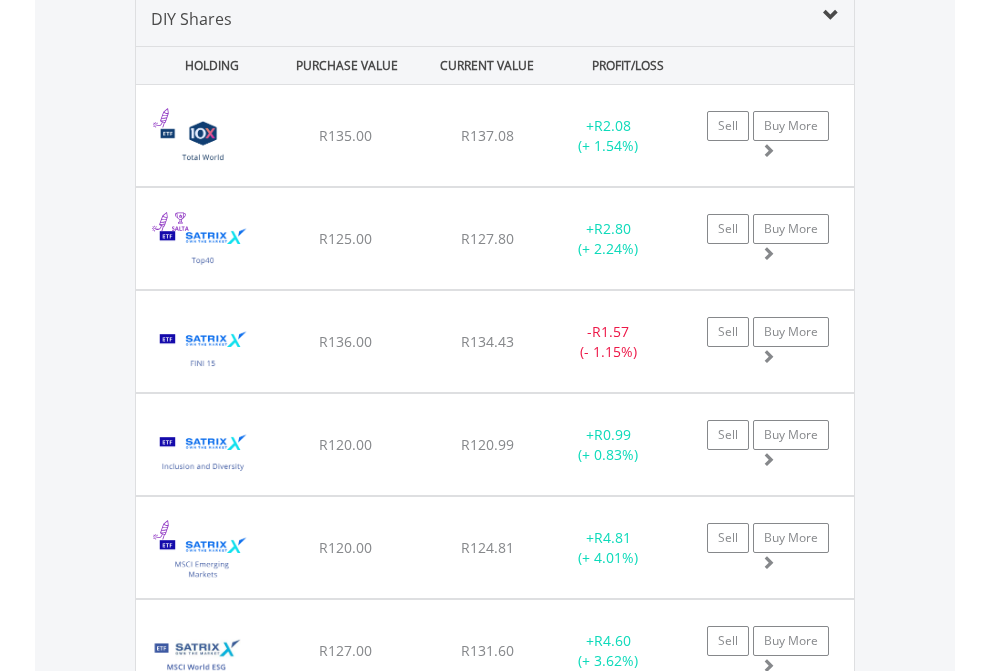 scroll, scrollTop: 1933, scrollLeft: 0, axis: vertical 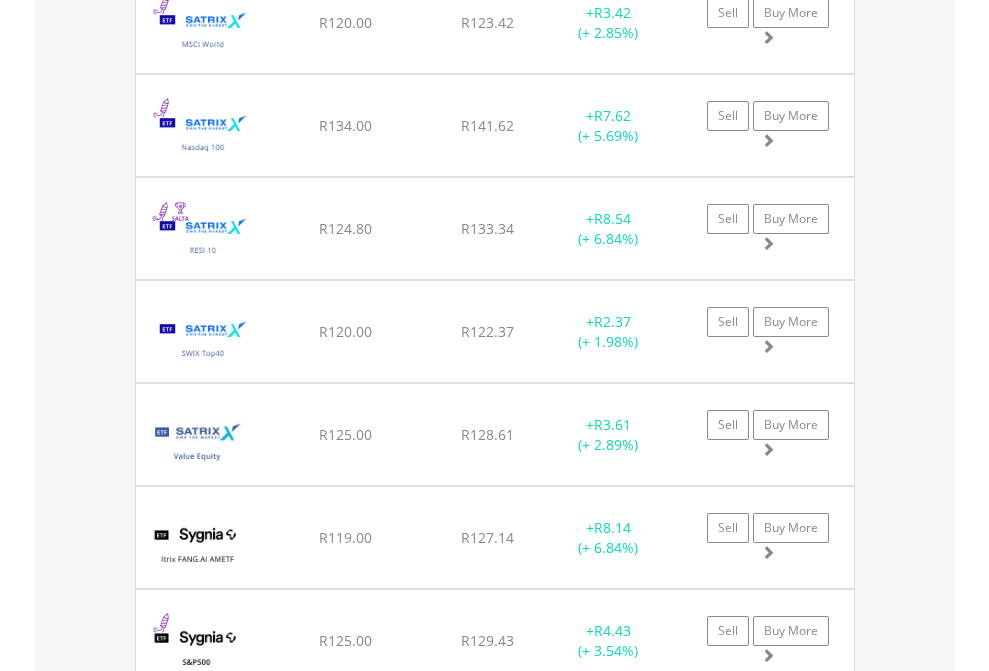 click on "EasyEquities USD" at bounding box center [818, -1745] 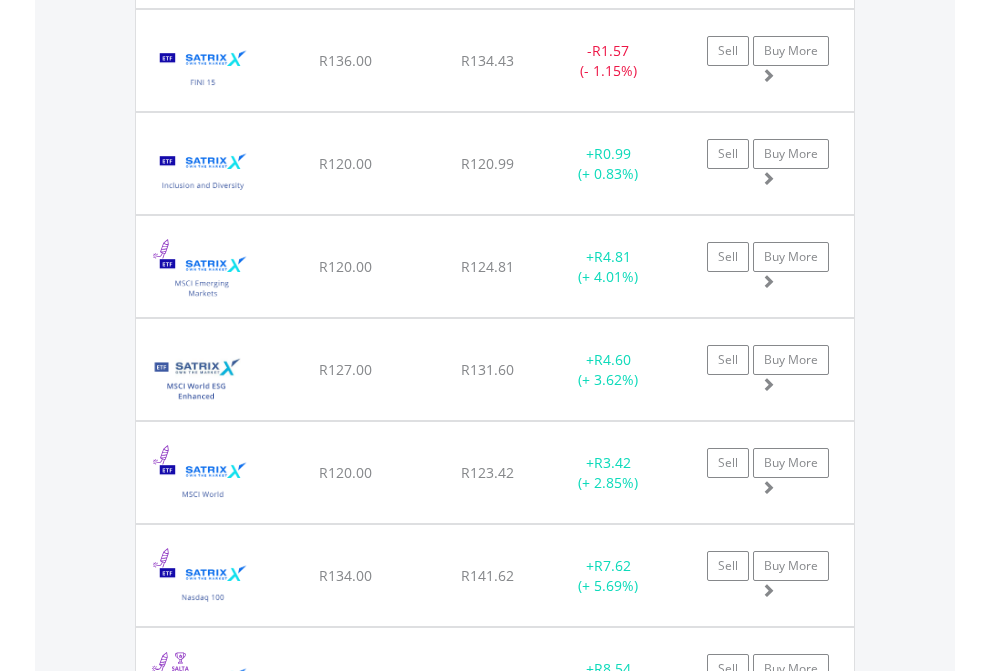 scroll, scrollTop: 144, scrollLeft: 0, axis: vertical 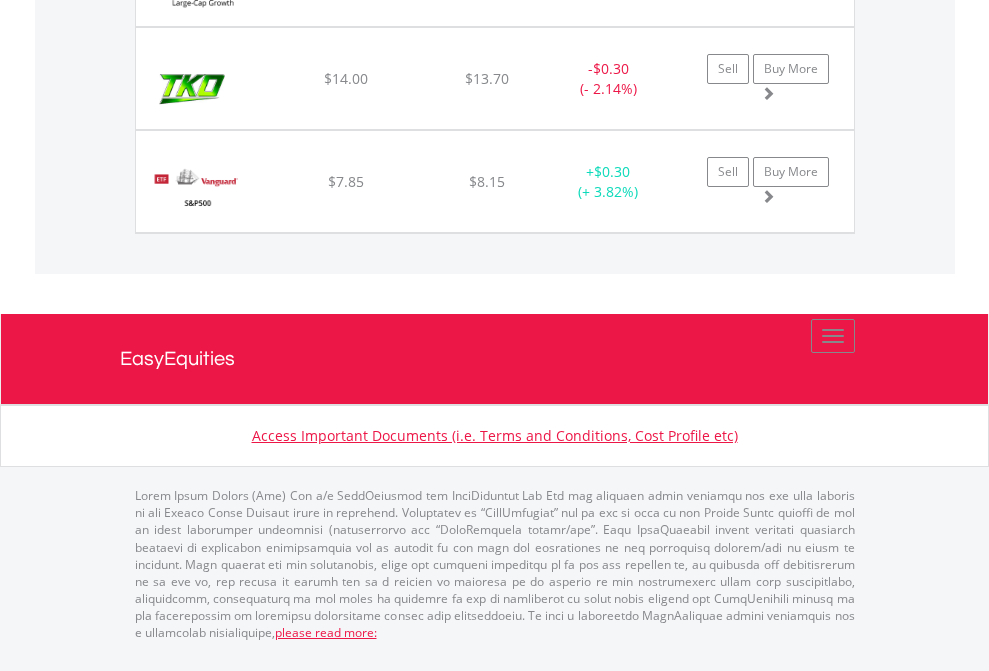 click on "EasyEquities GBP" at bounding box center [818, -1586] 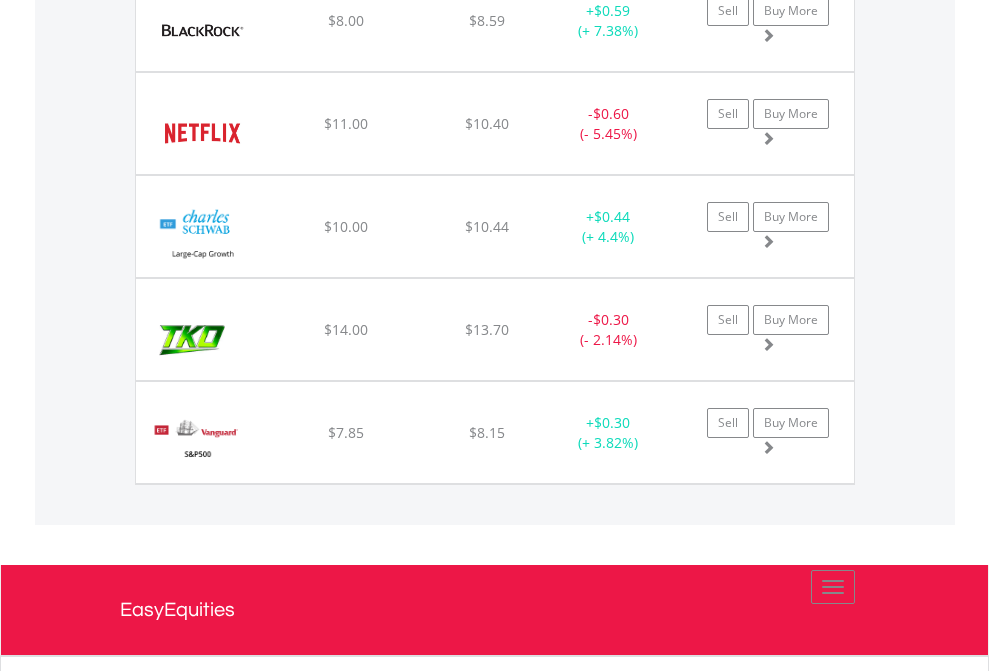 scroll, scrollTop: 144, scrollLeft: 0, axis: vertical 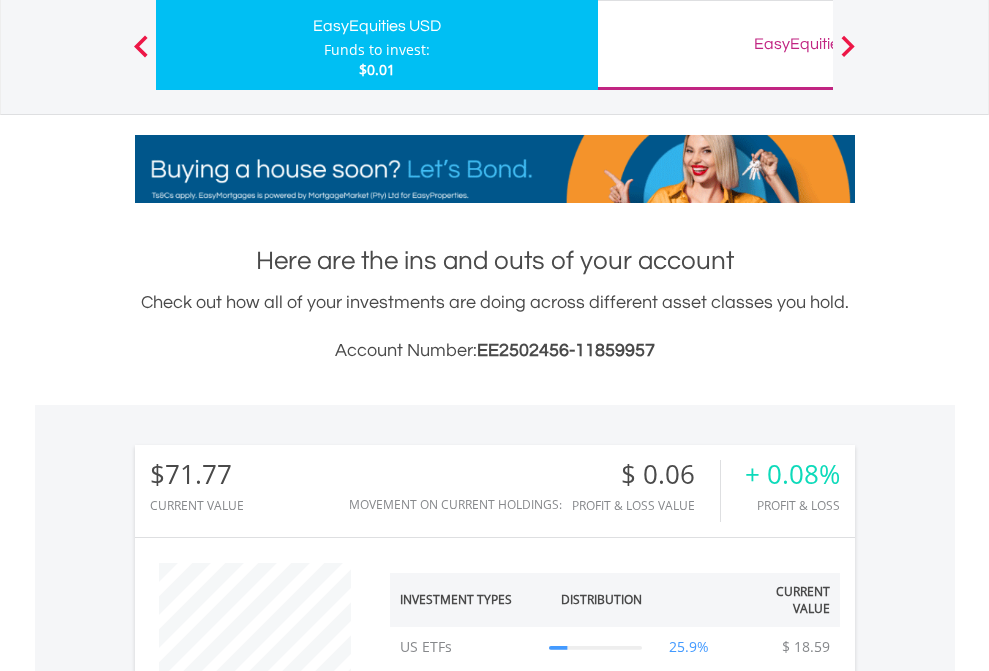 click on "All Holdings" at bounding box center [268, 1362] 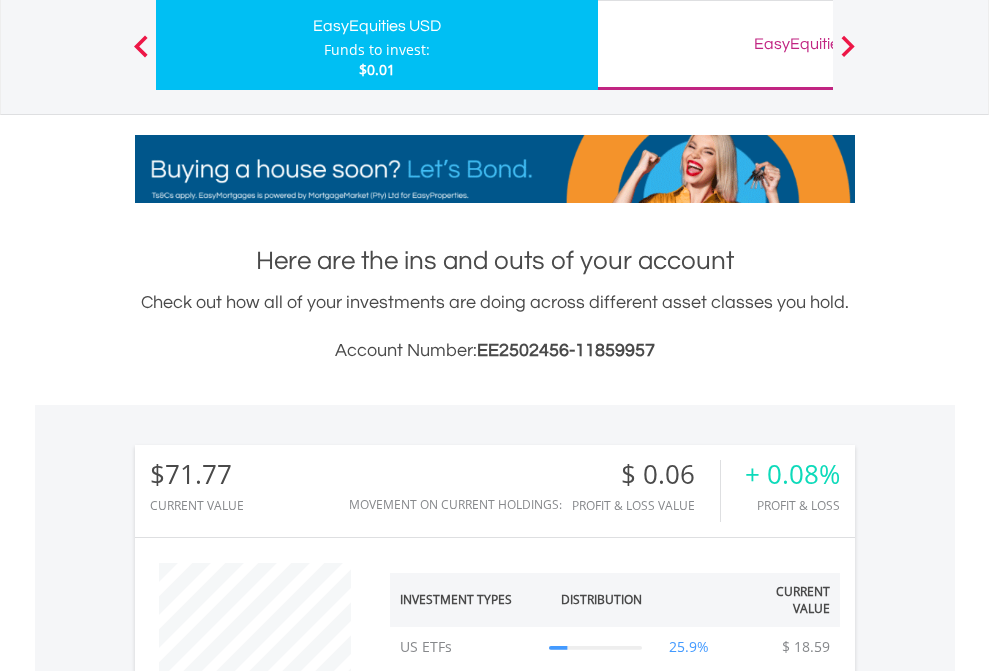 scroll, scrollTop: 999808, scrollLeft: 999687, axis: both 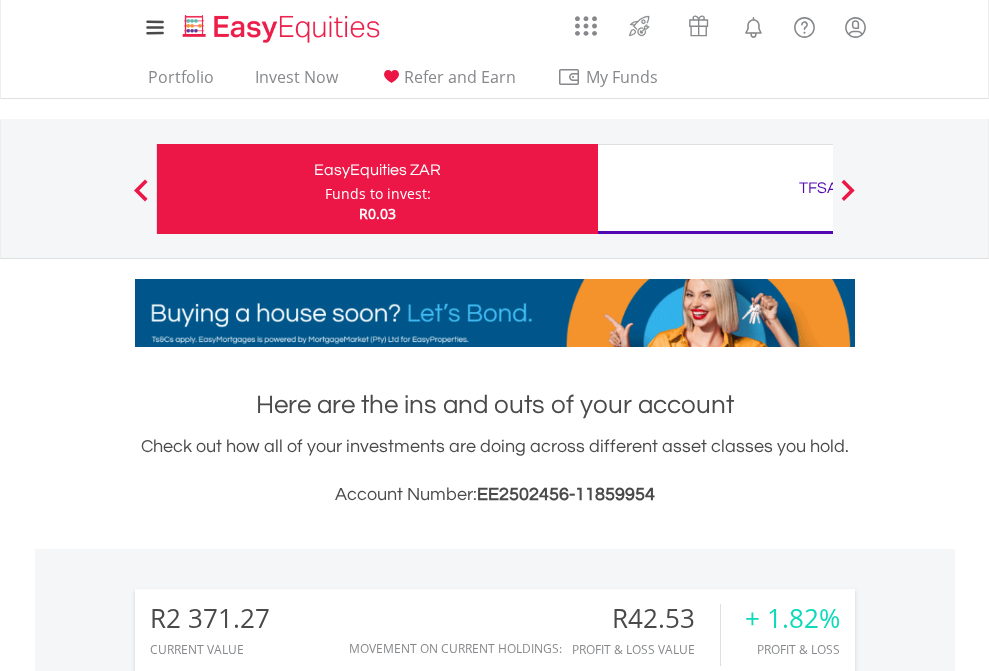 click on "Funds to invest:" at bounding box center (378, 194) 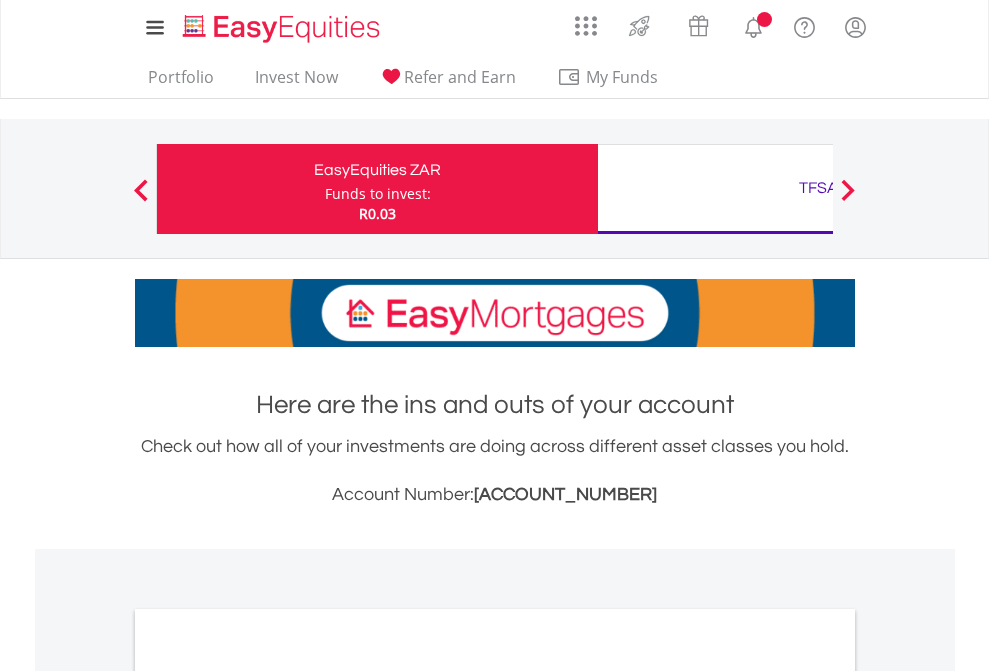 scroll, scrollTop: 0, scrollLeft: 0, axis: both 